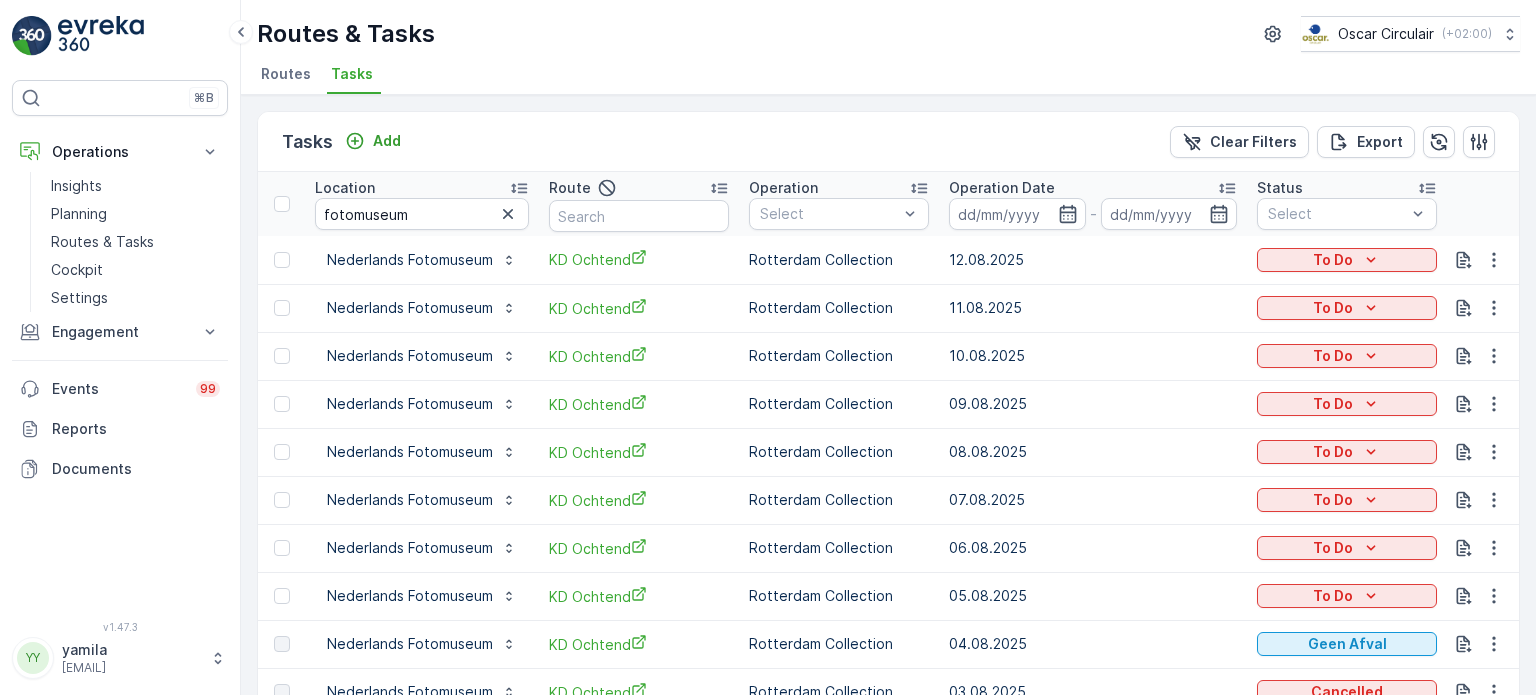 scroll, scrollTop: 0, scrollLeft: 0, axis: both 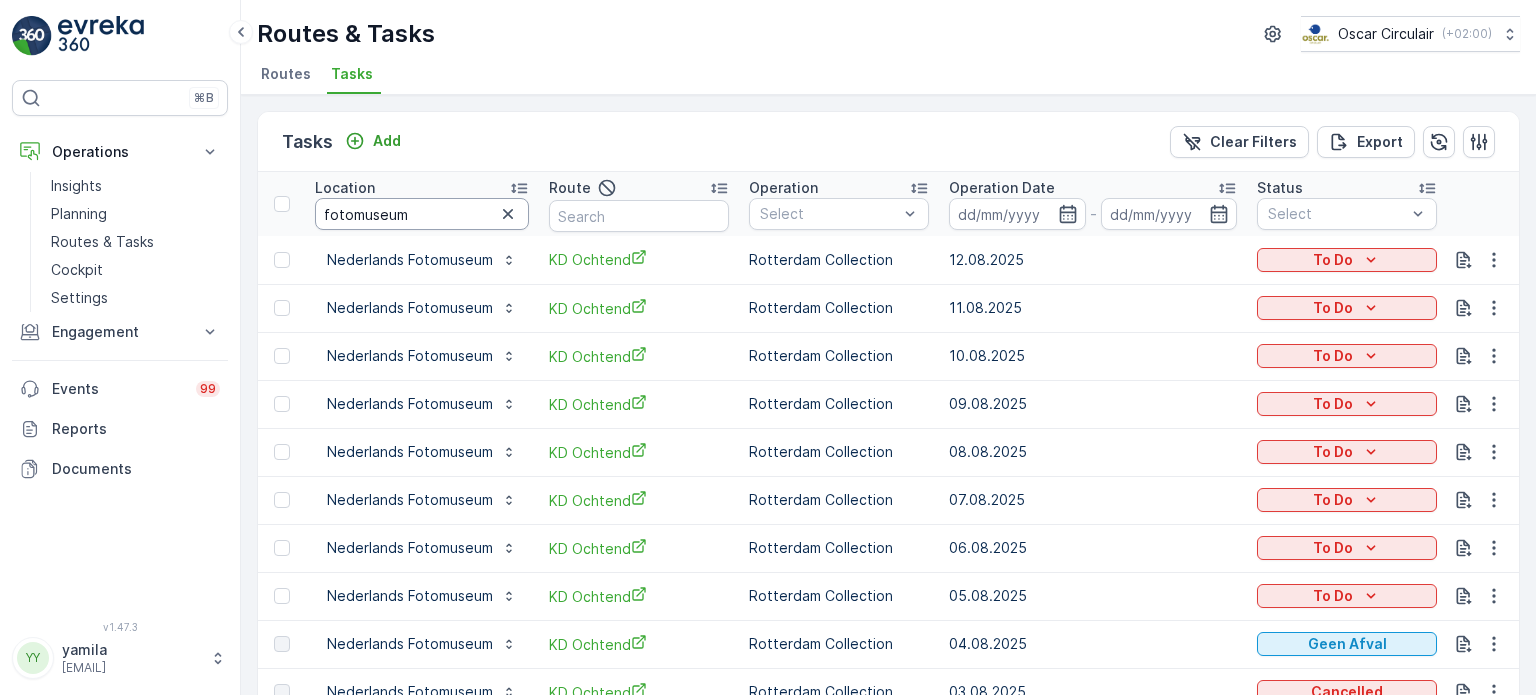 click on "fotomuseum" at bounding box center (422, 214) 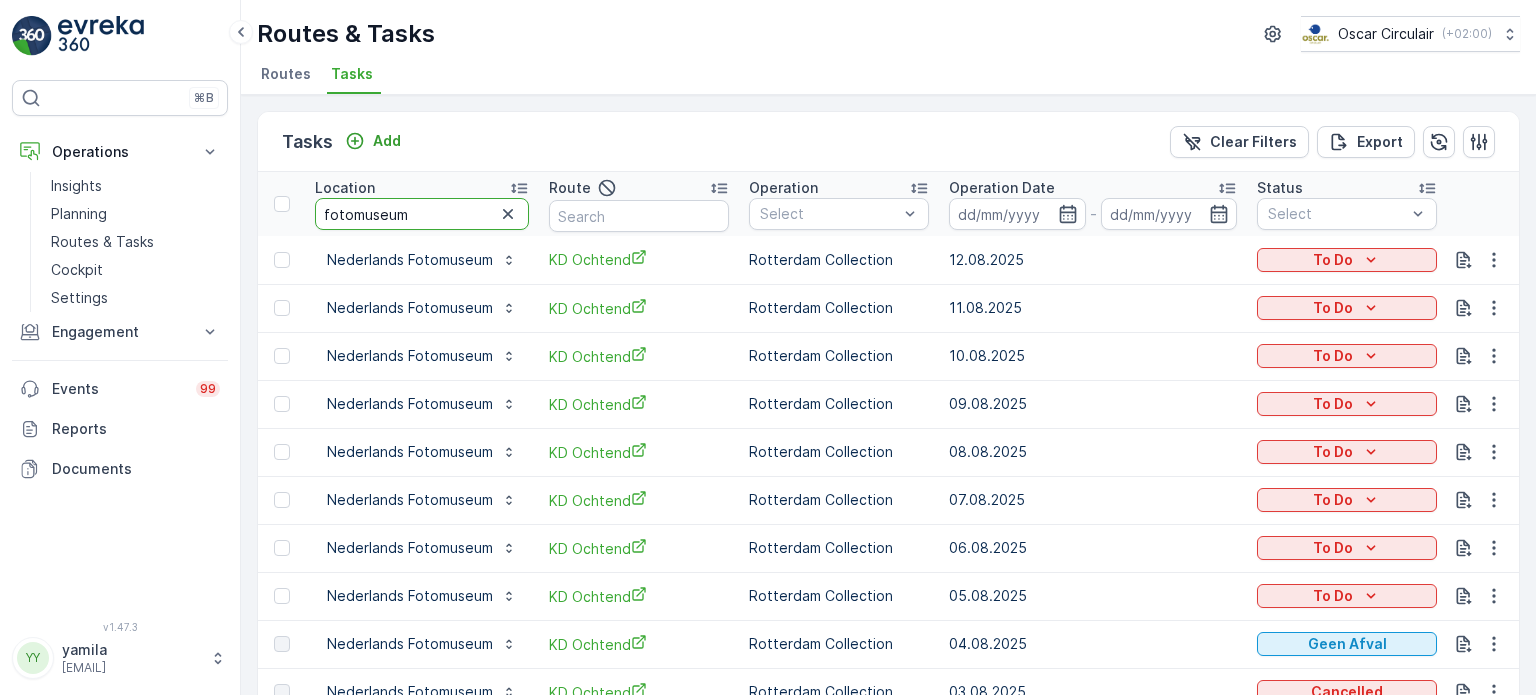 click on "fotomuseum" at bounding box center (422, 214) 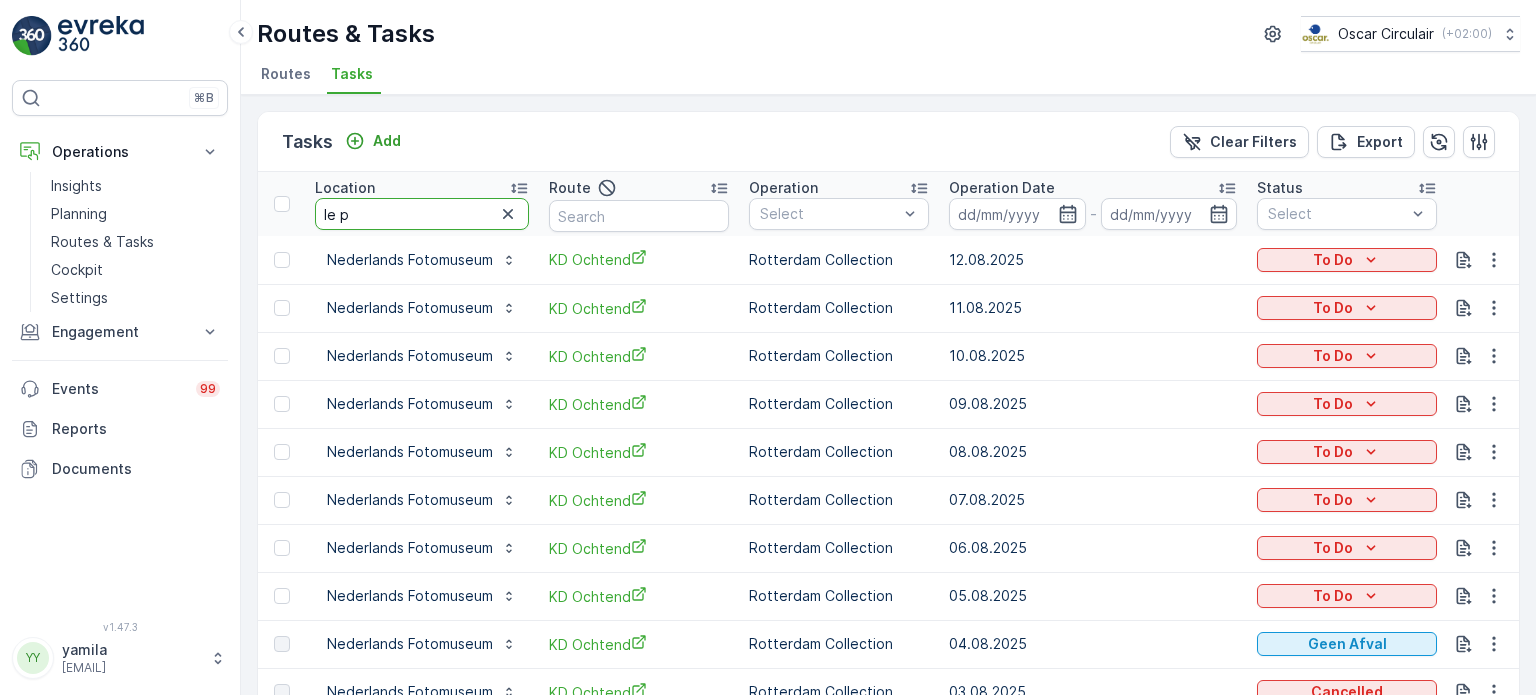 type on "le pw" 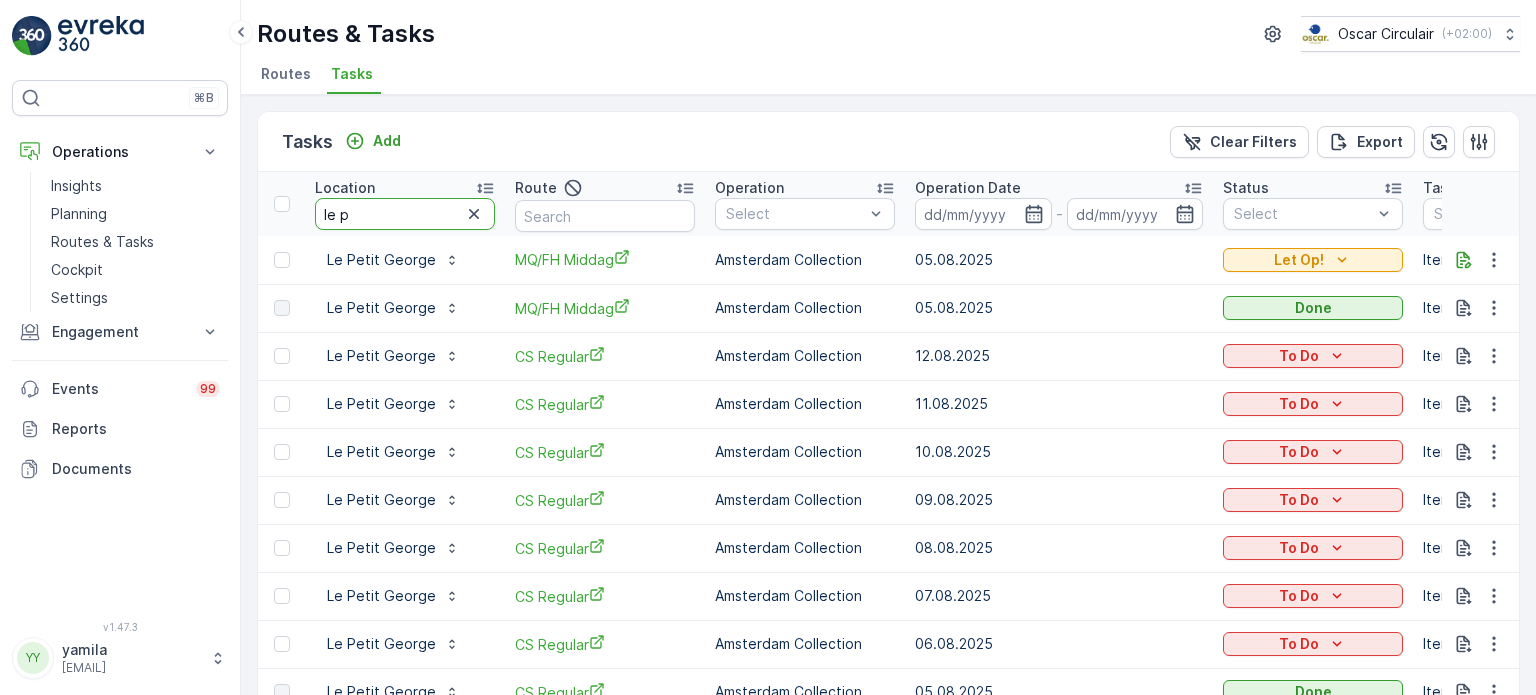 click on "le p" at bounding box center [405, 214] 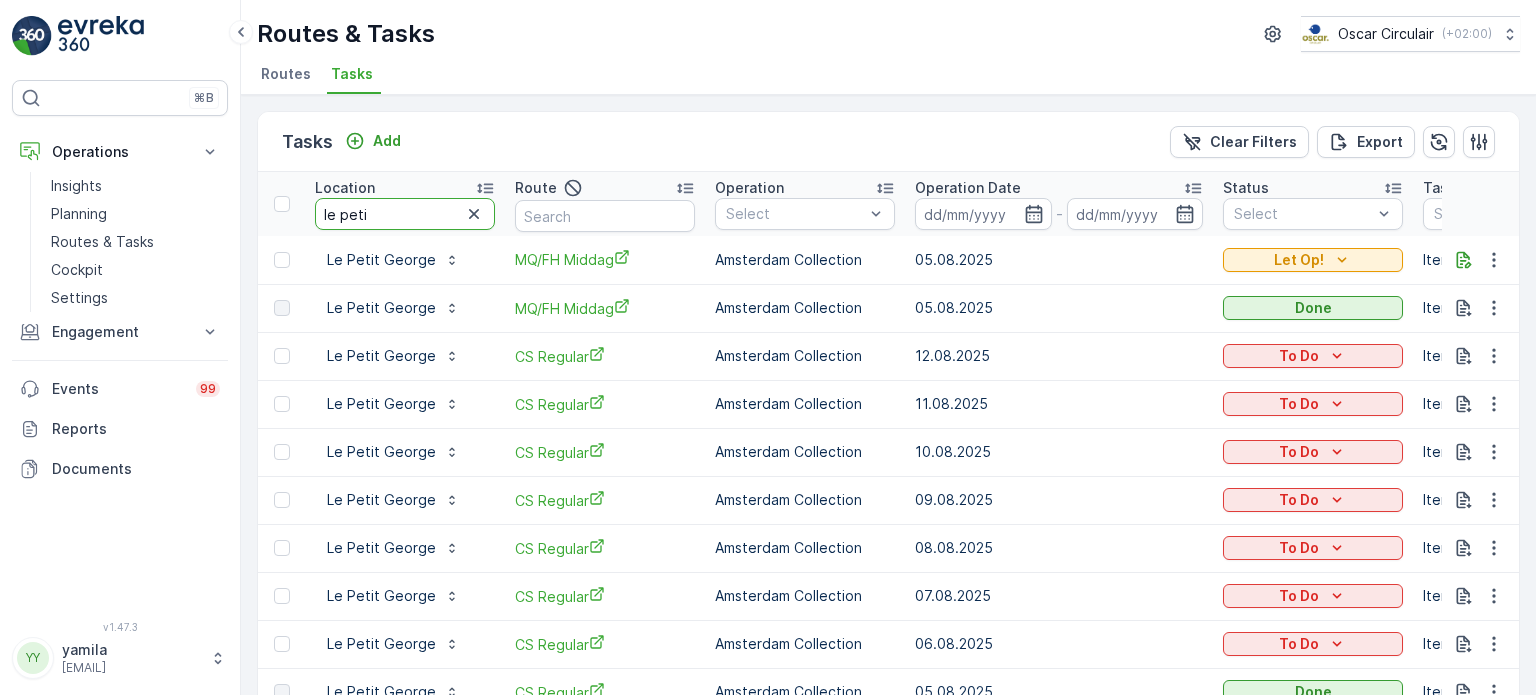 type on "le petit" 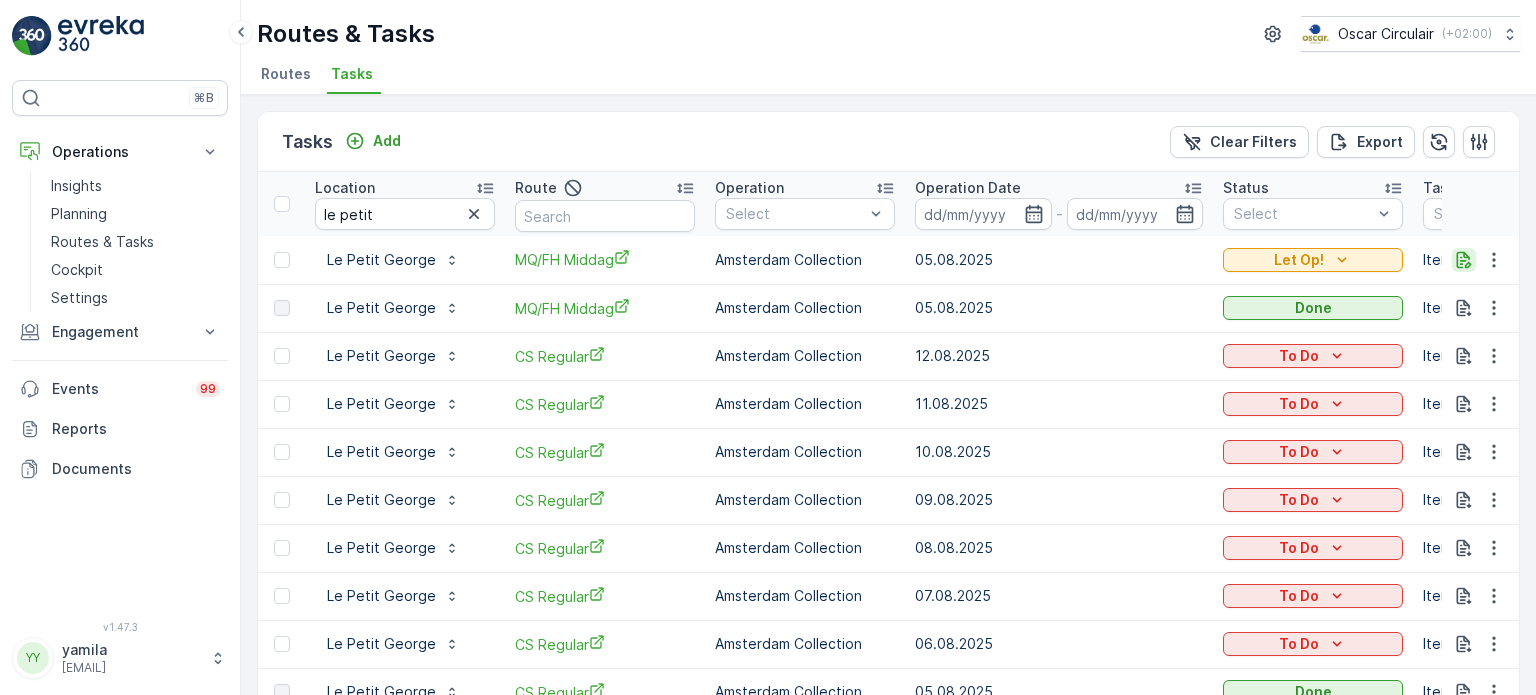 click 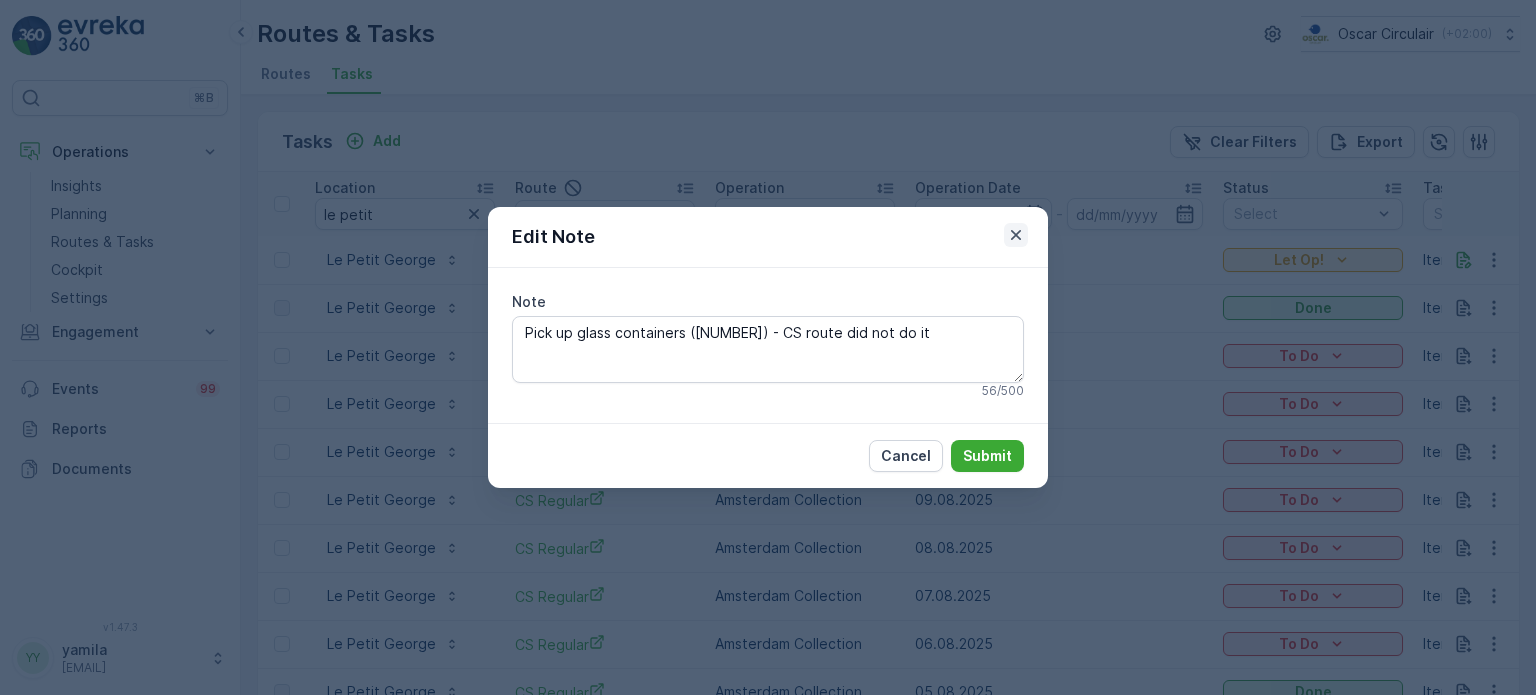 click 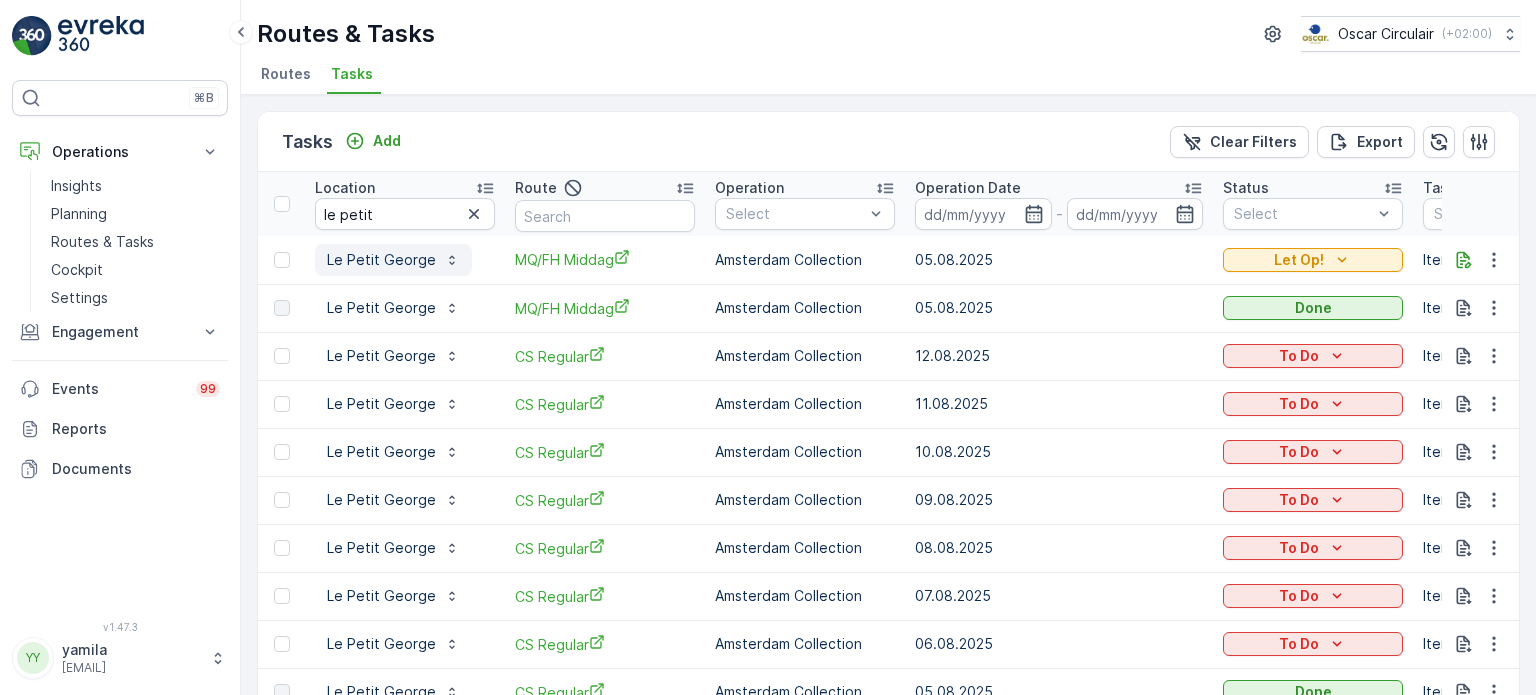click on "Le Petit George" at bounding box center (381, 260) 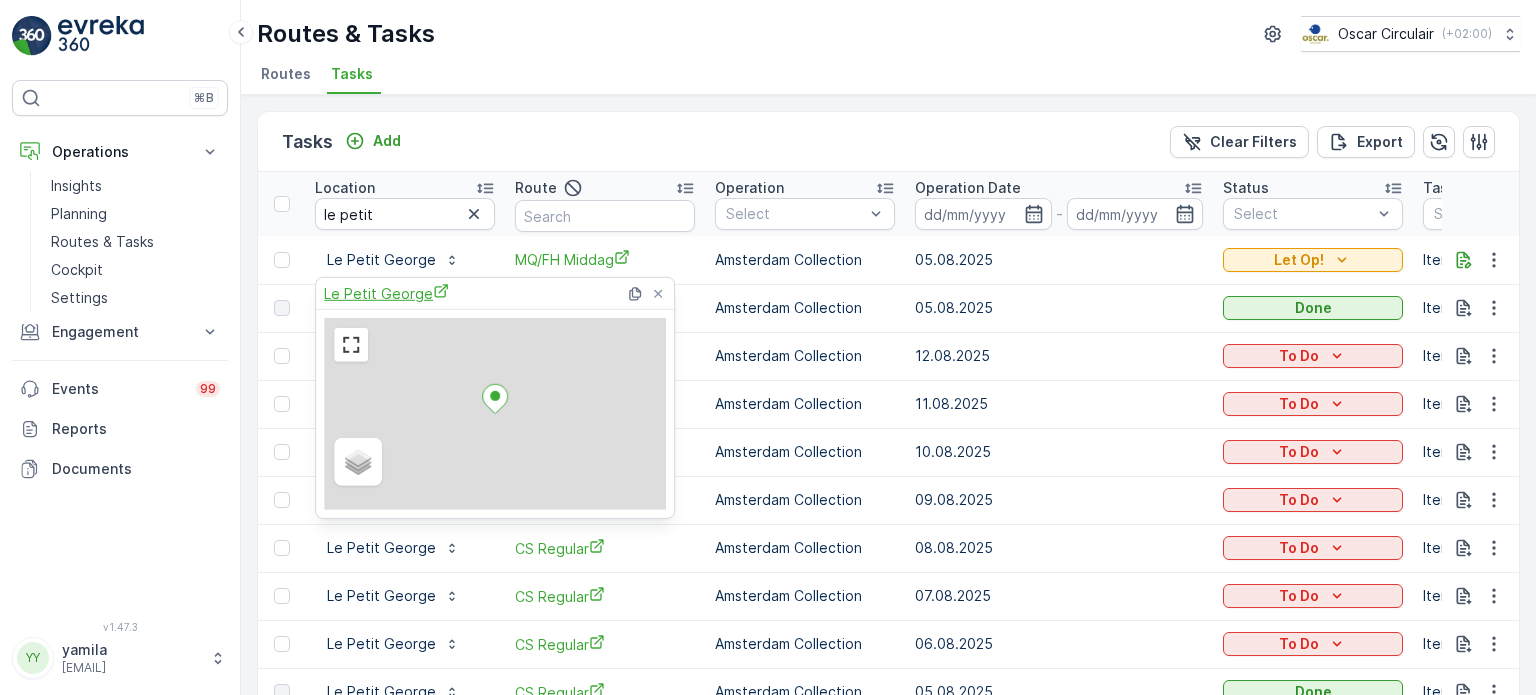 click on "Le Petit George" at bounding box center (386, 293) 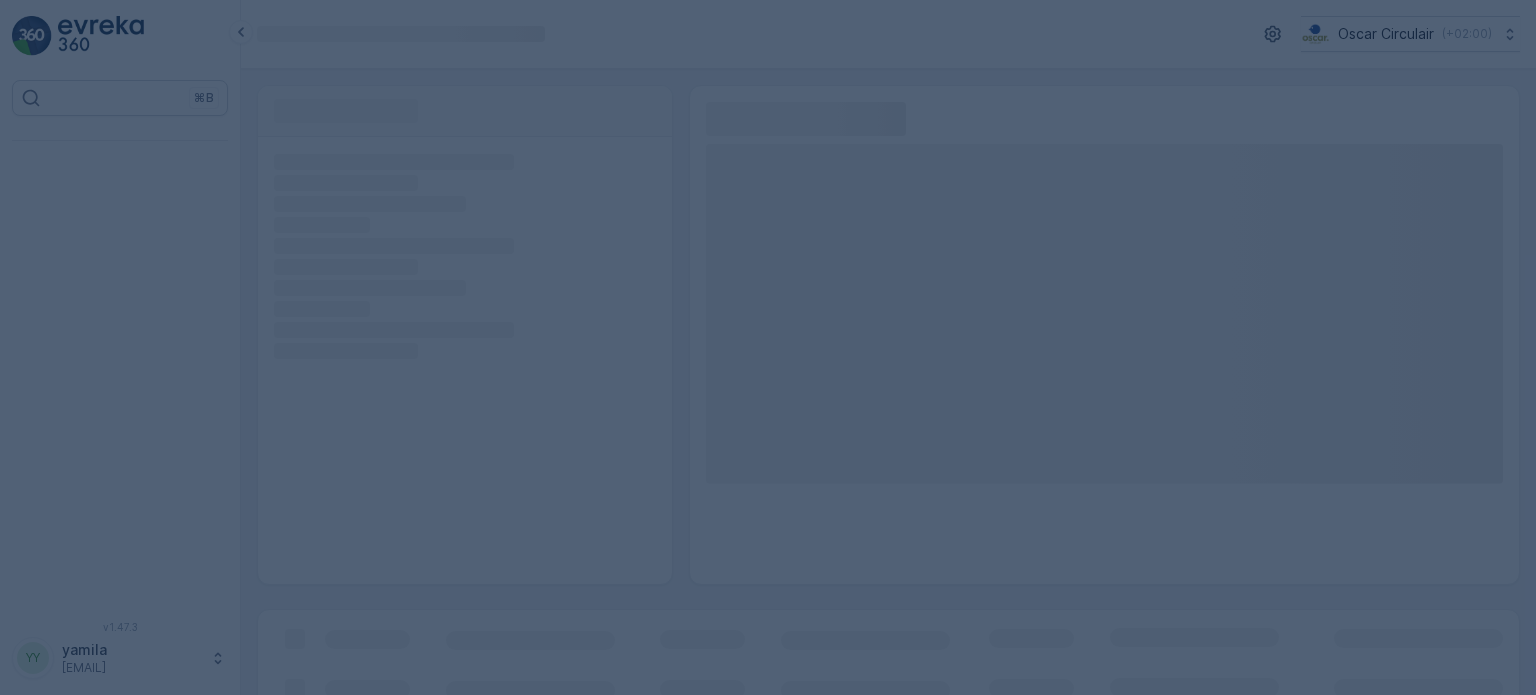 scroll, scrollTop: 0, scrollLeft: 0, axis: both 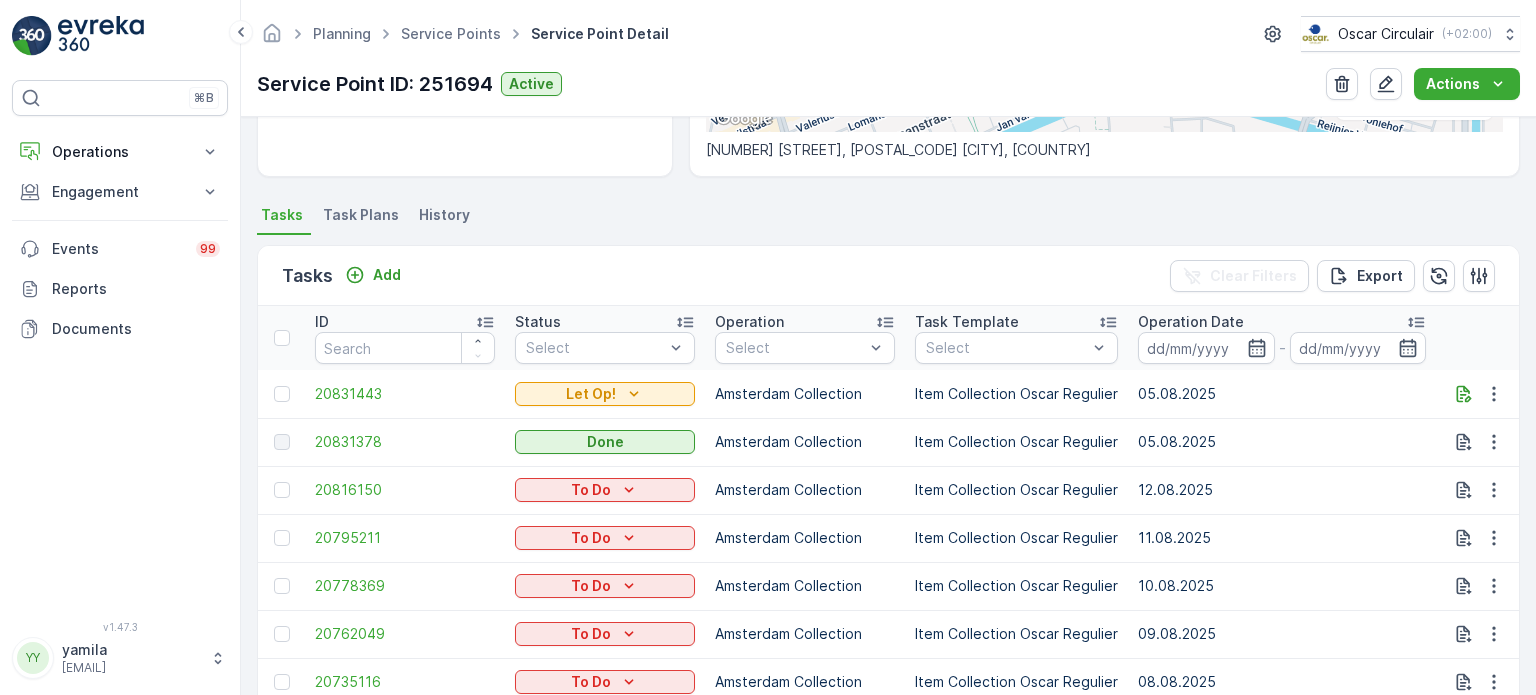 click at bounding box center [1481, 394] 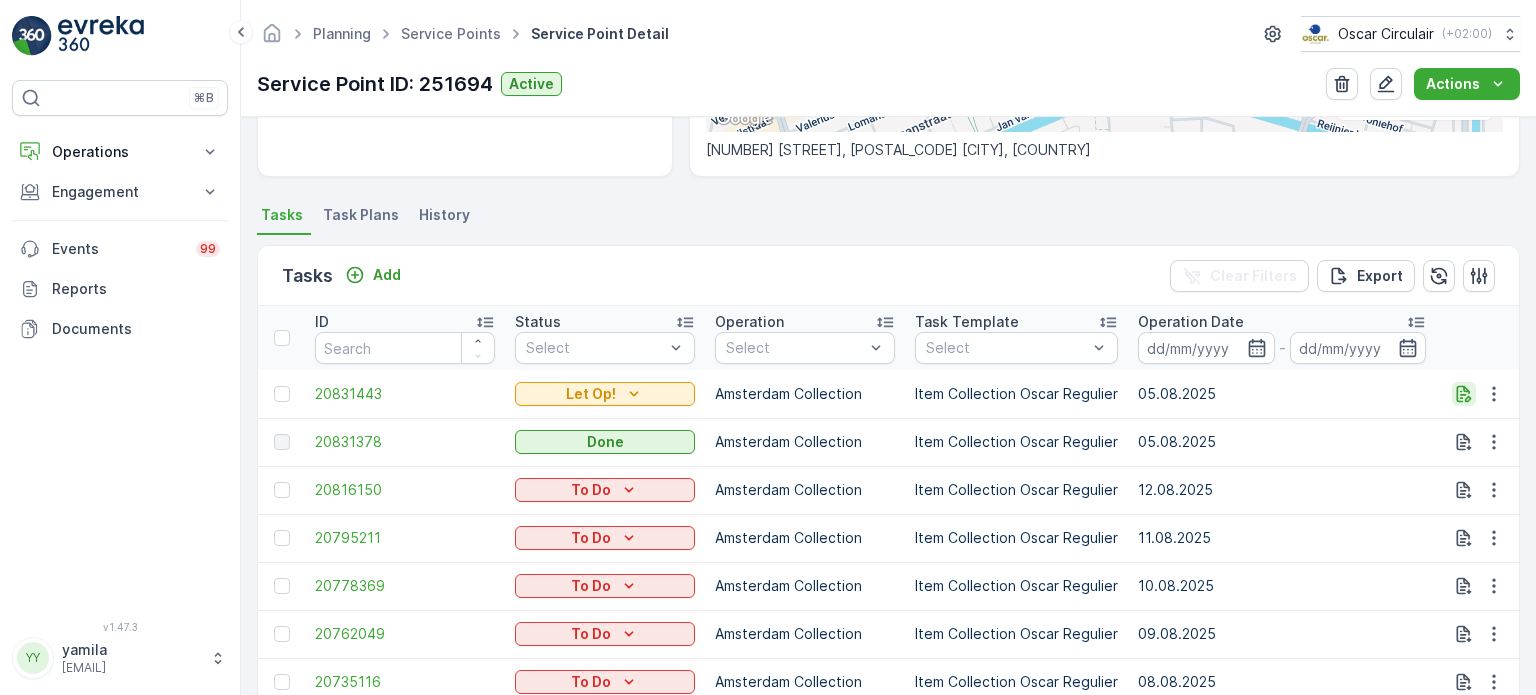 click 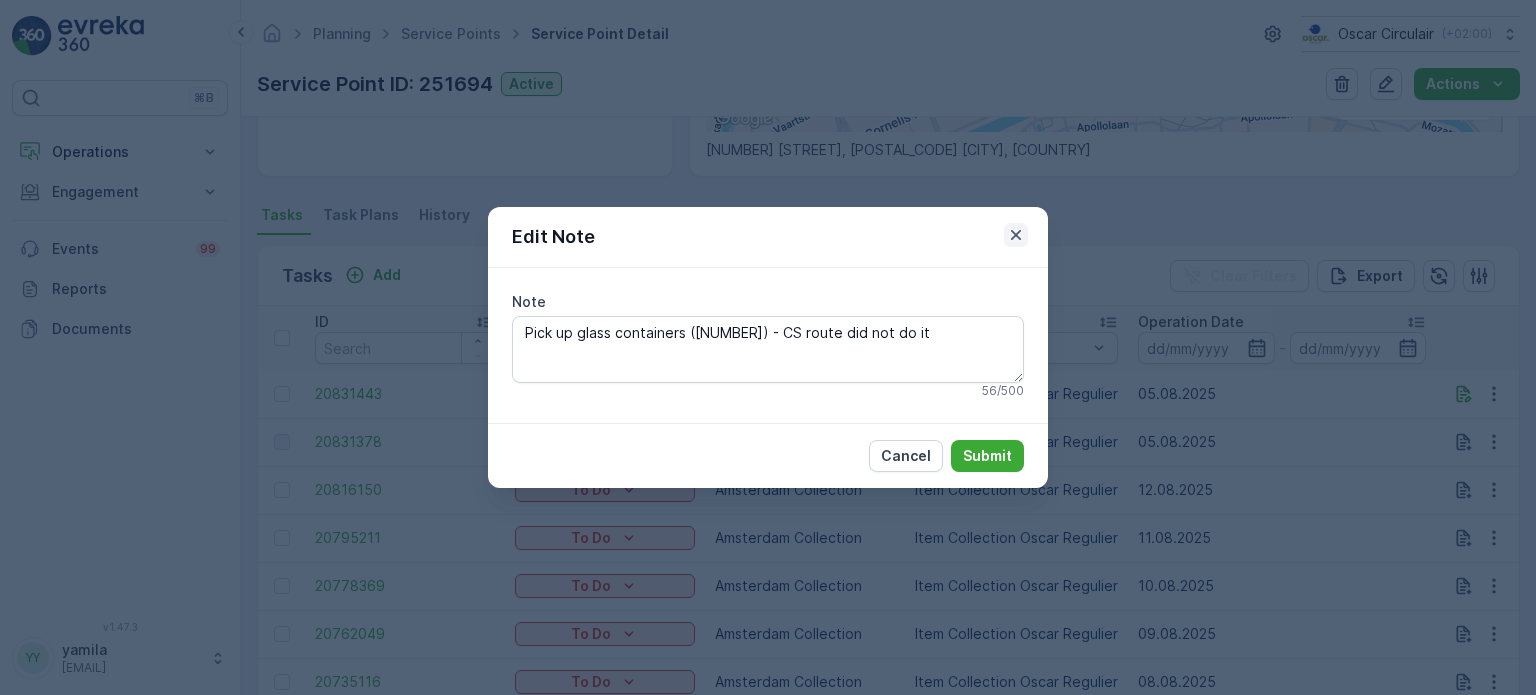 click 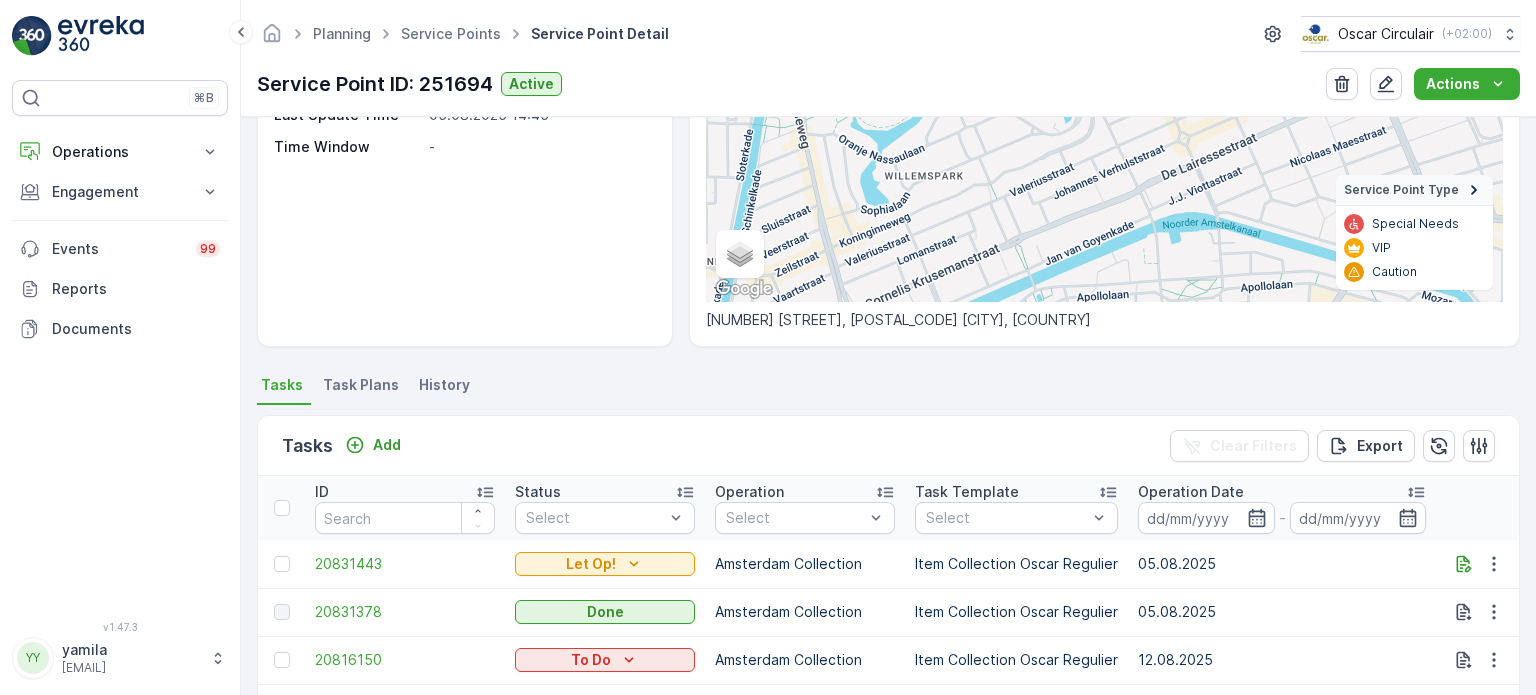 scroll, scrollTop: 292, scrollLeft: 0, axis: vertical 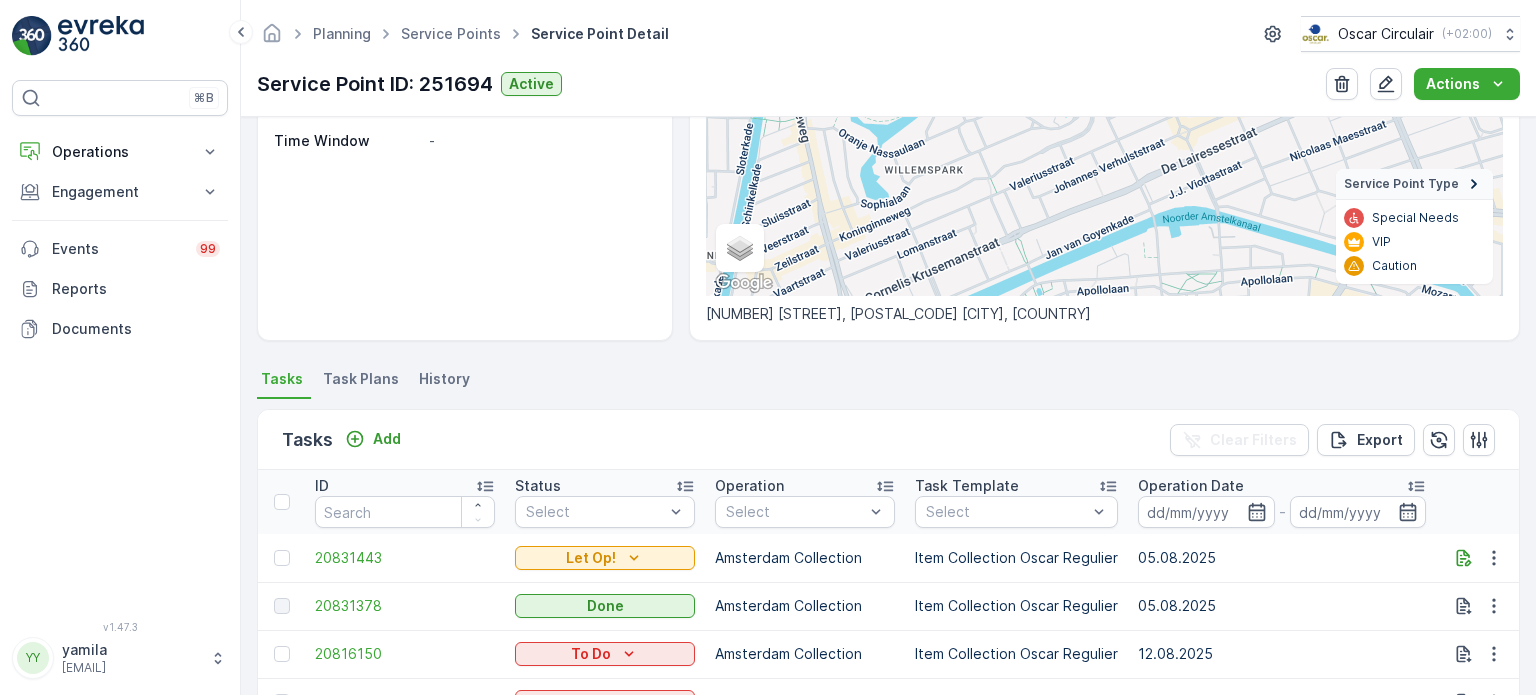 click on "Task Plans" at bounding box center [361, 379] 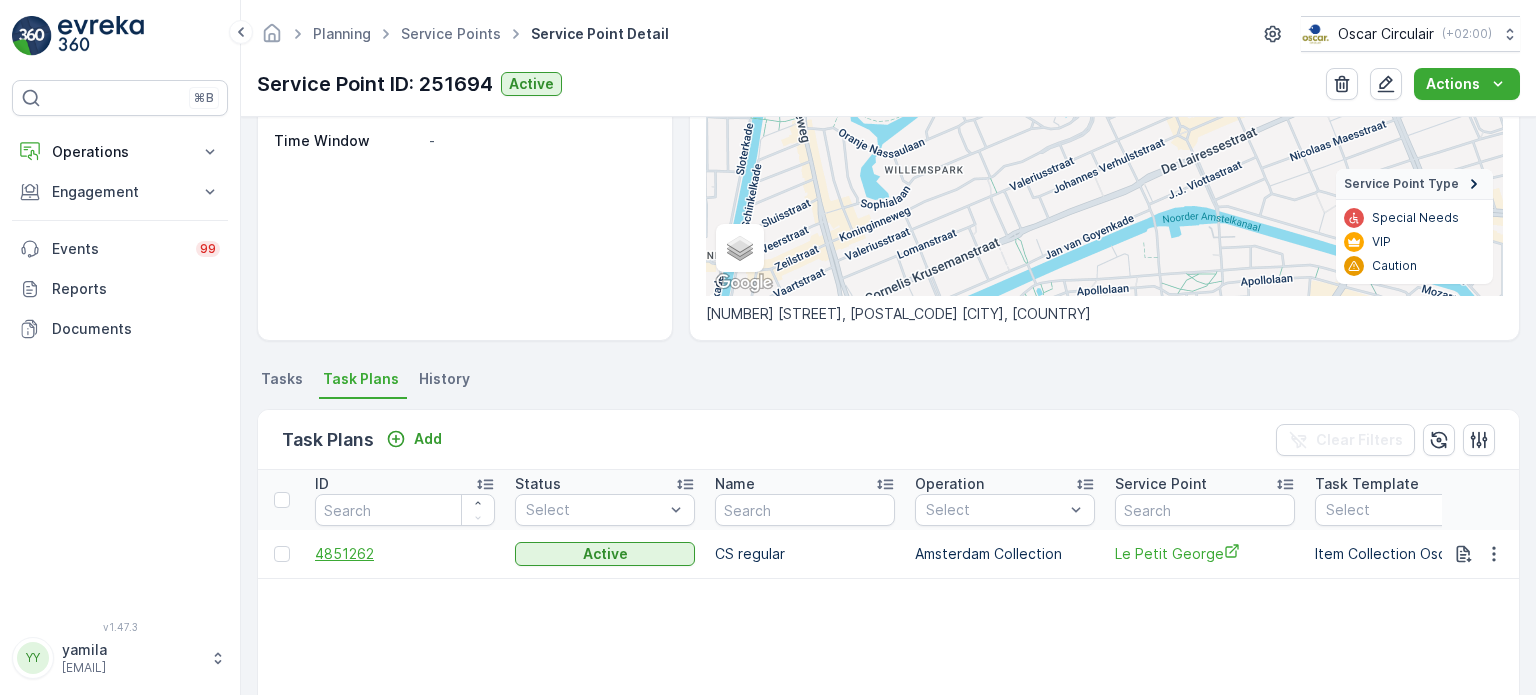 click on "4851262" at bounding box center (405, 554) 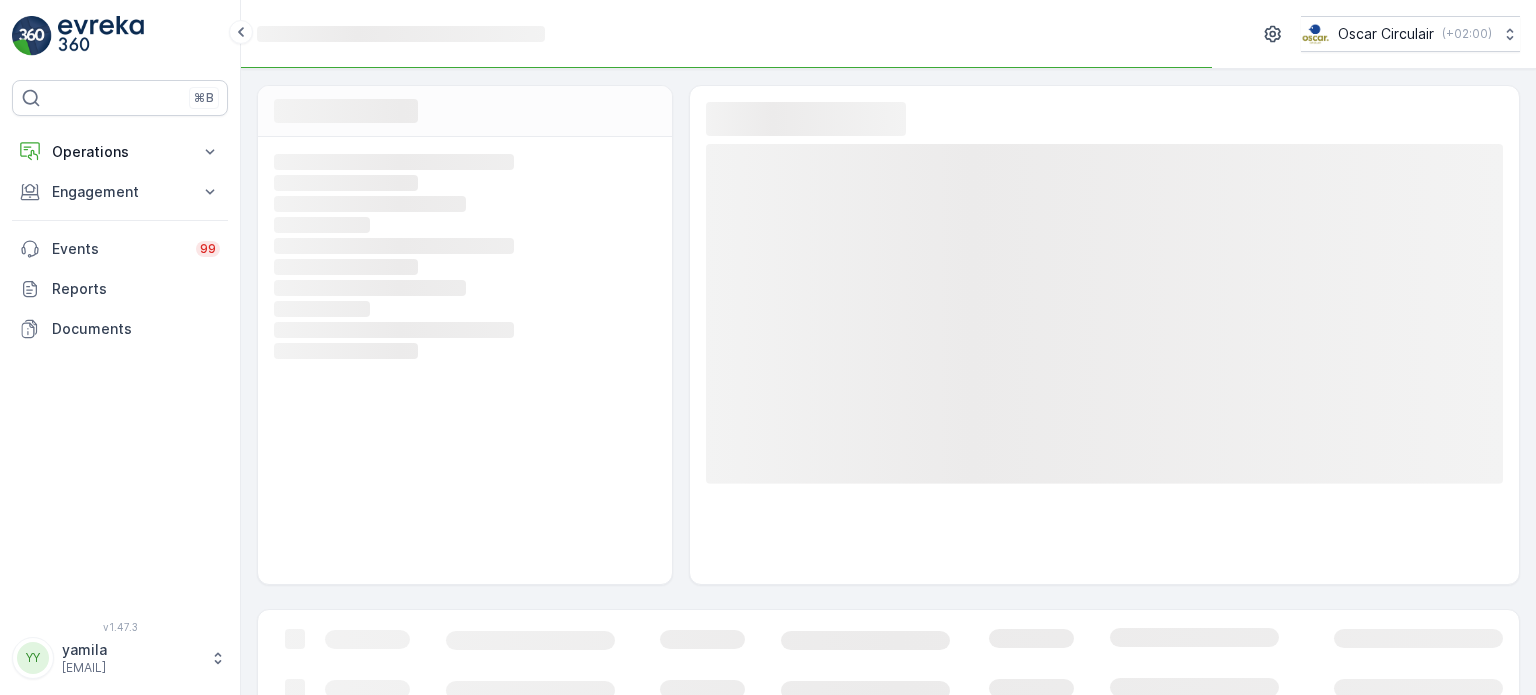 click on "Loading... Loading... Loading... Loading... Loading... Loading... Loading... Loading... Loading... Loading..." at bounding box center (465, 360) 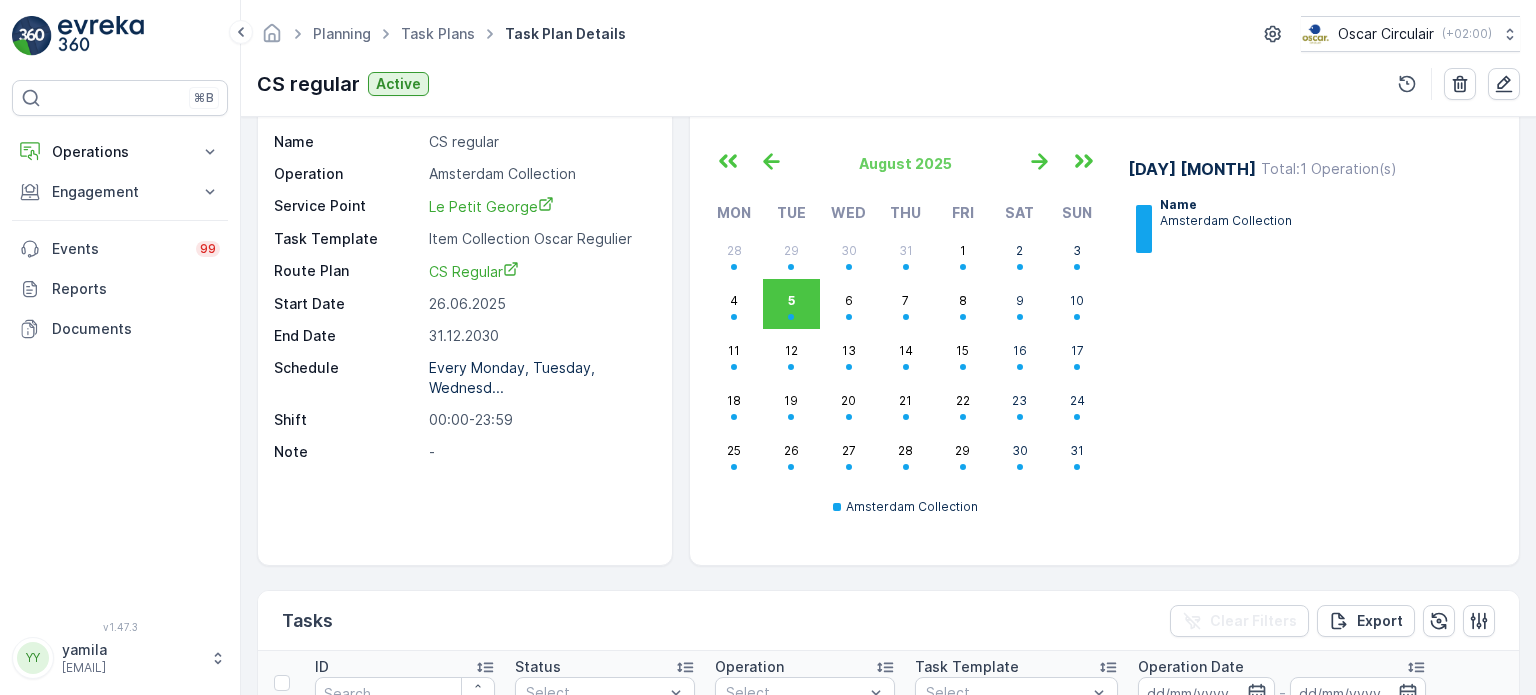 scroll, scrollTop: 0, scrollLeft: 0, axis: both 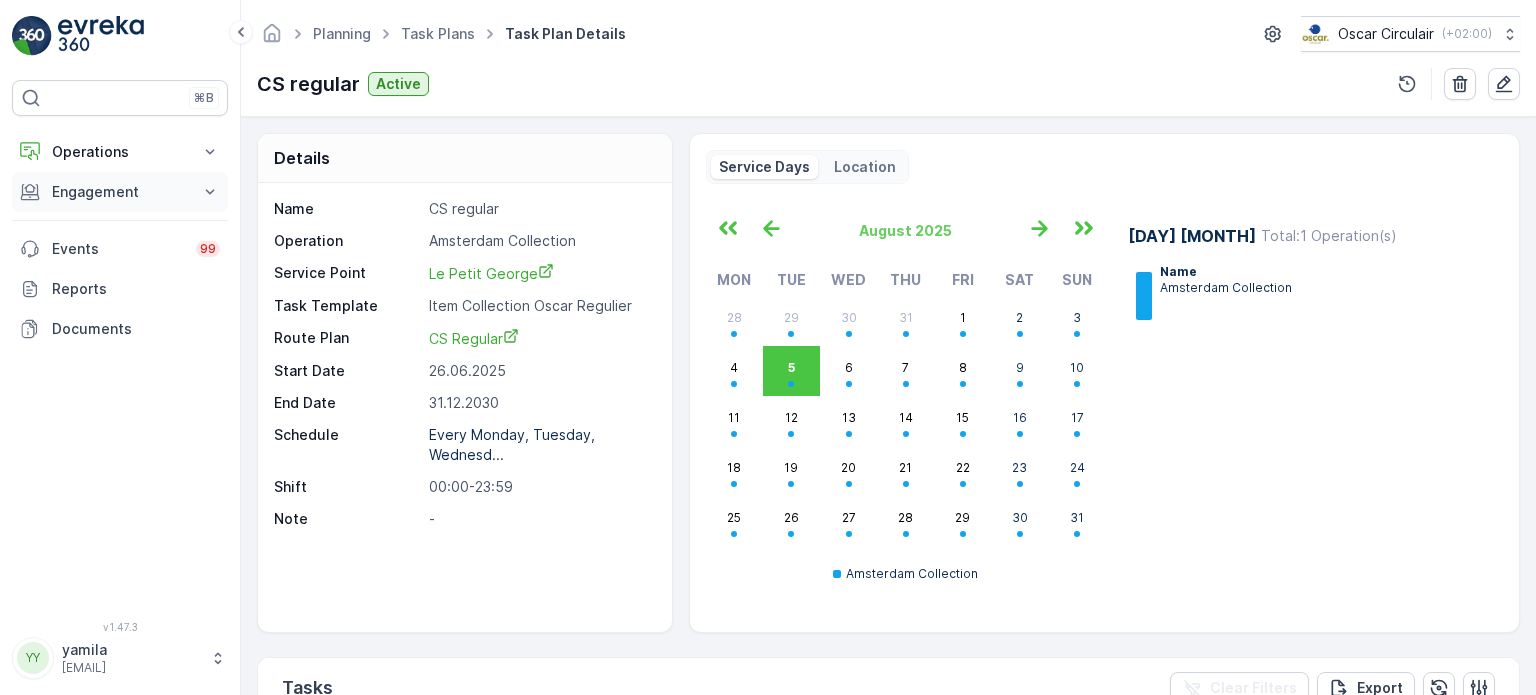 click on "Engagement" at bounding box center [120, 192] 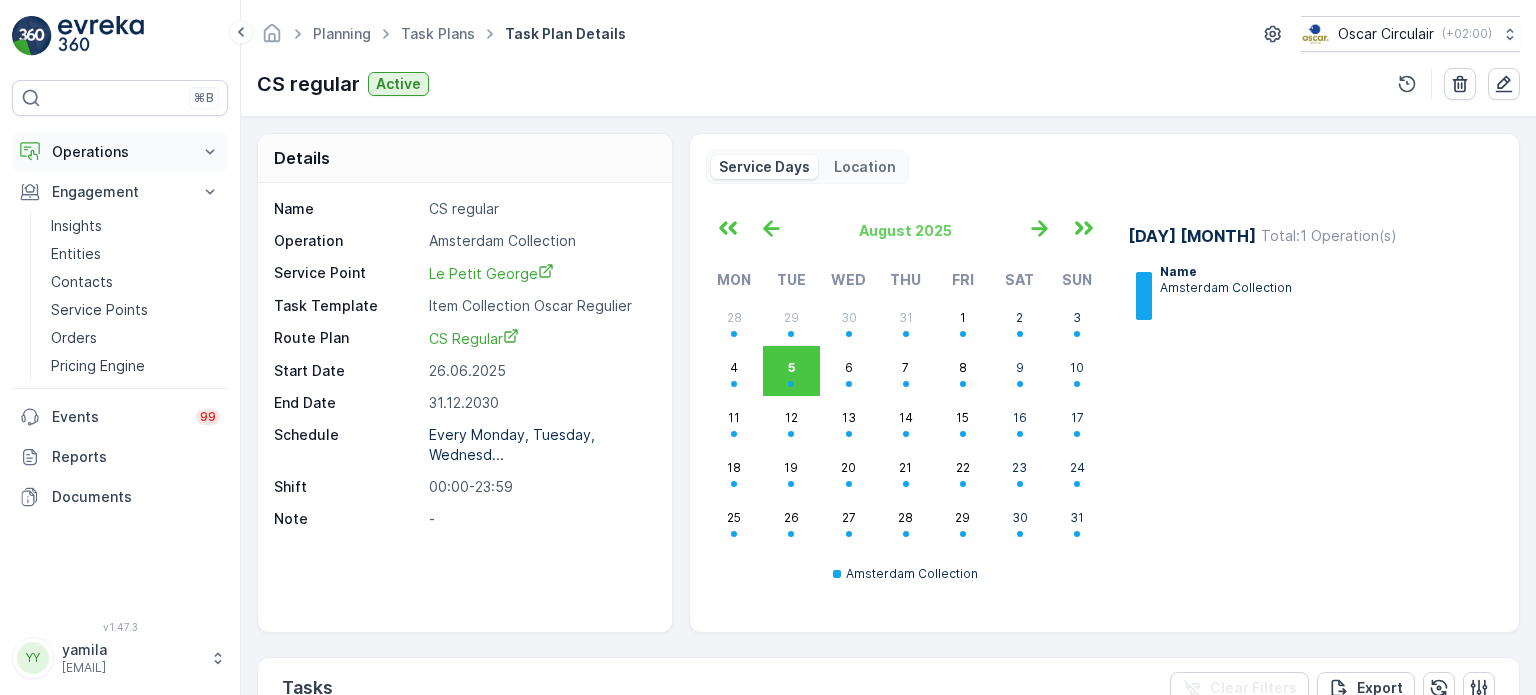 click on "Operations" at bounding box center [120, 152] 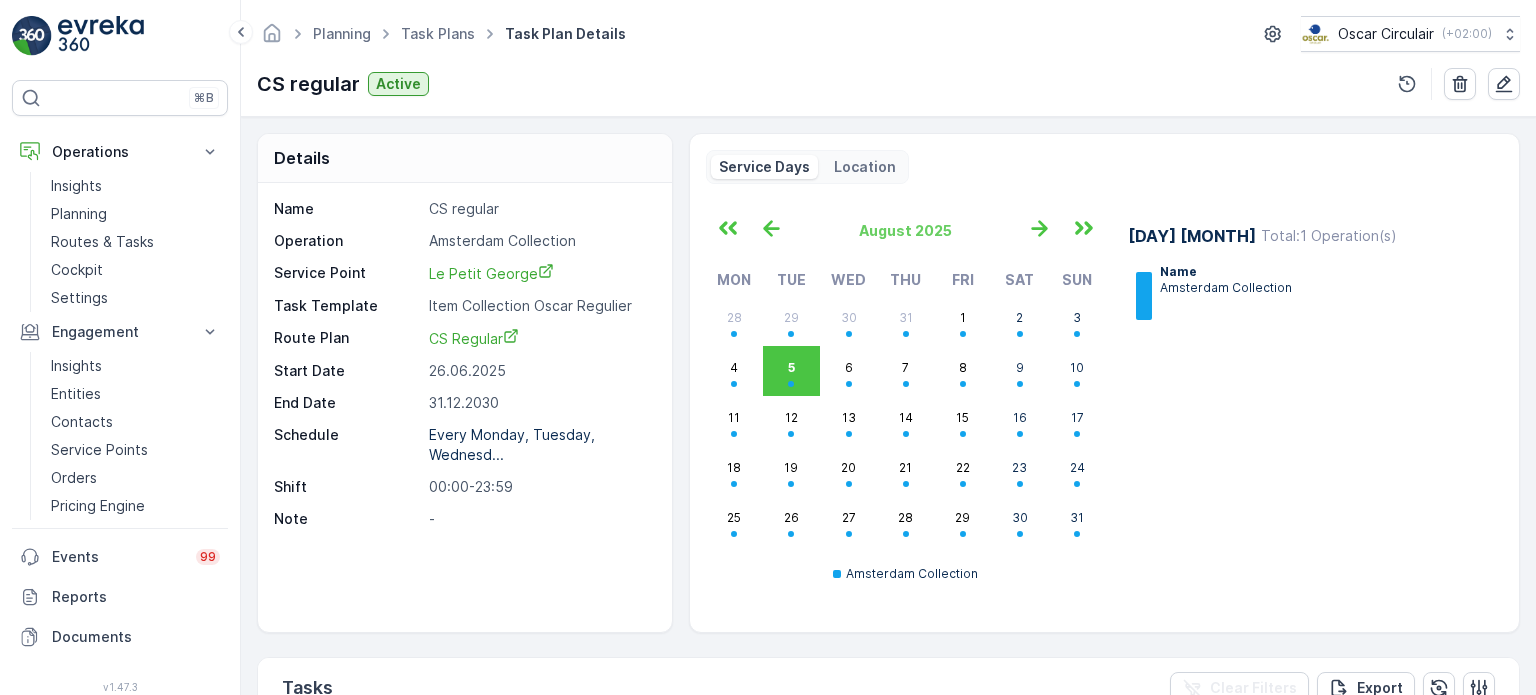 click on "Planning Task Plans Task Plan Details Oscar Circulair ( +02:00 )" at bounding box center [888, 34] 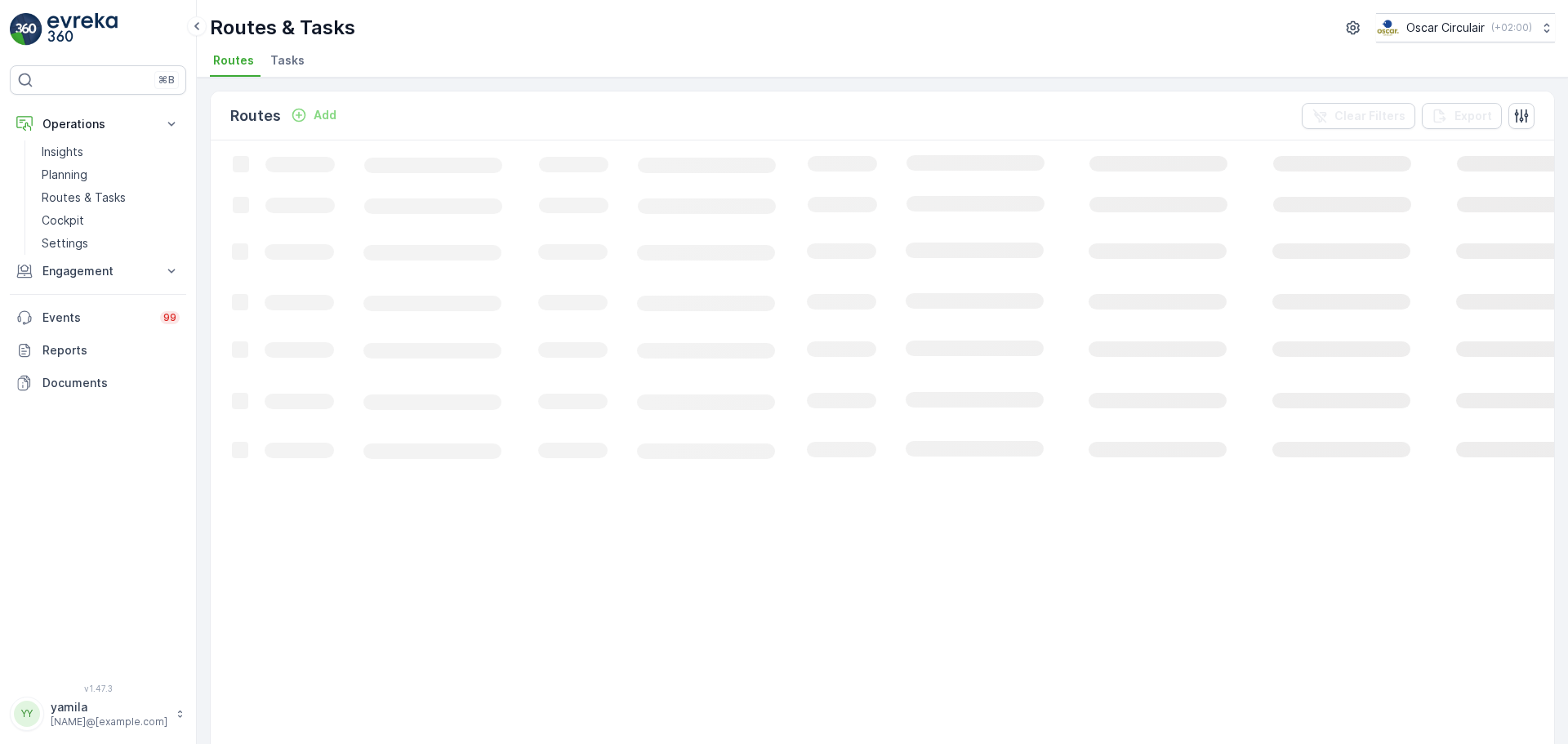 scroll, scrollTop: 0, scrollLeft: 0, axis: both 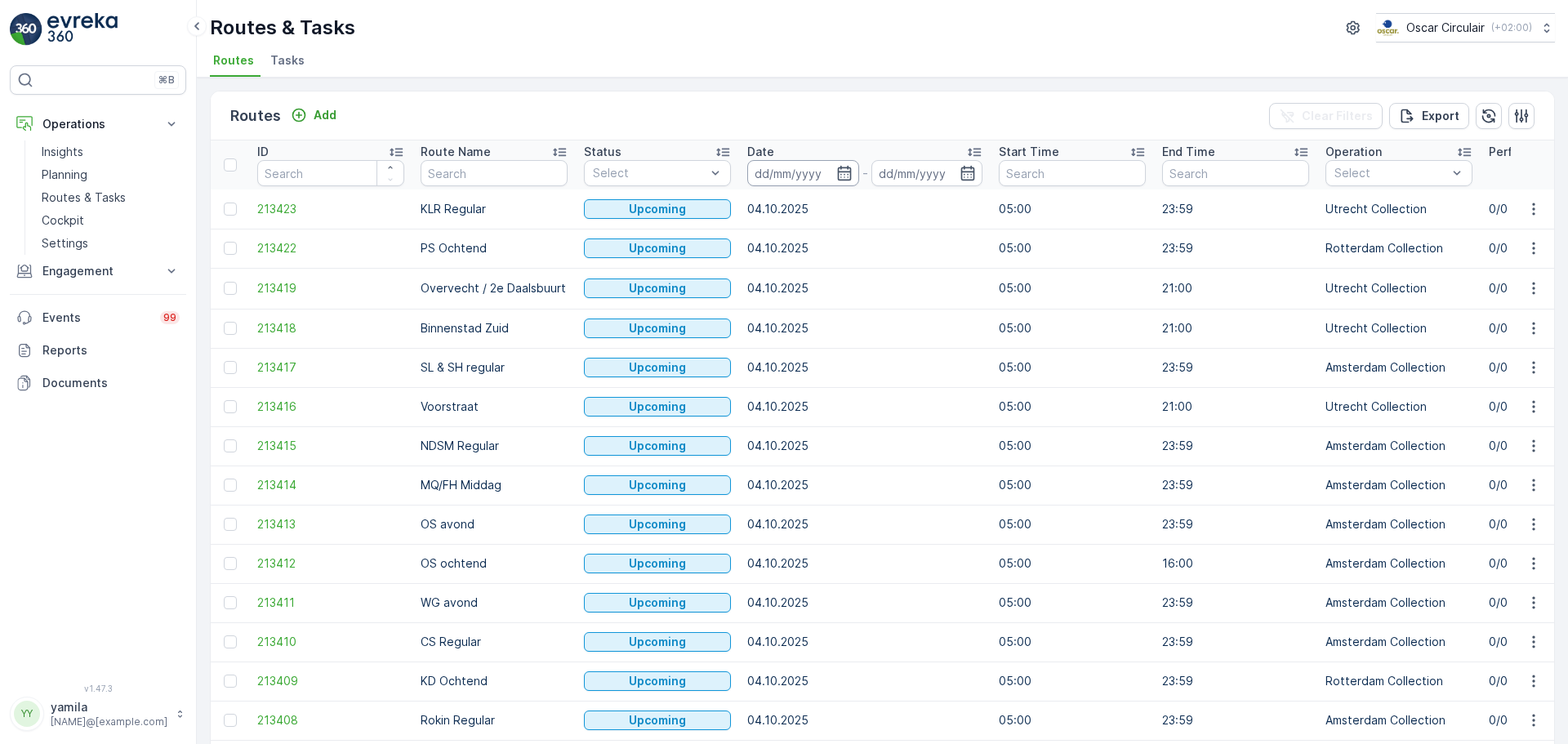 click at bounding box center (803, 173) 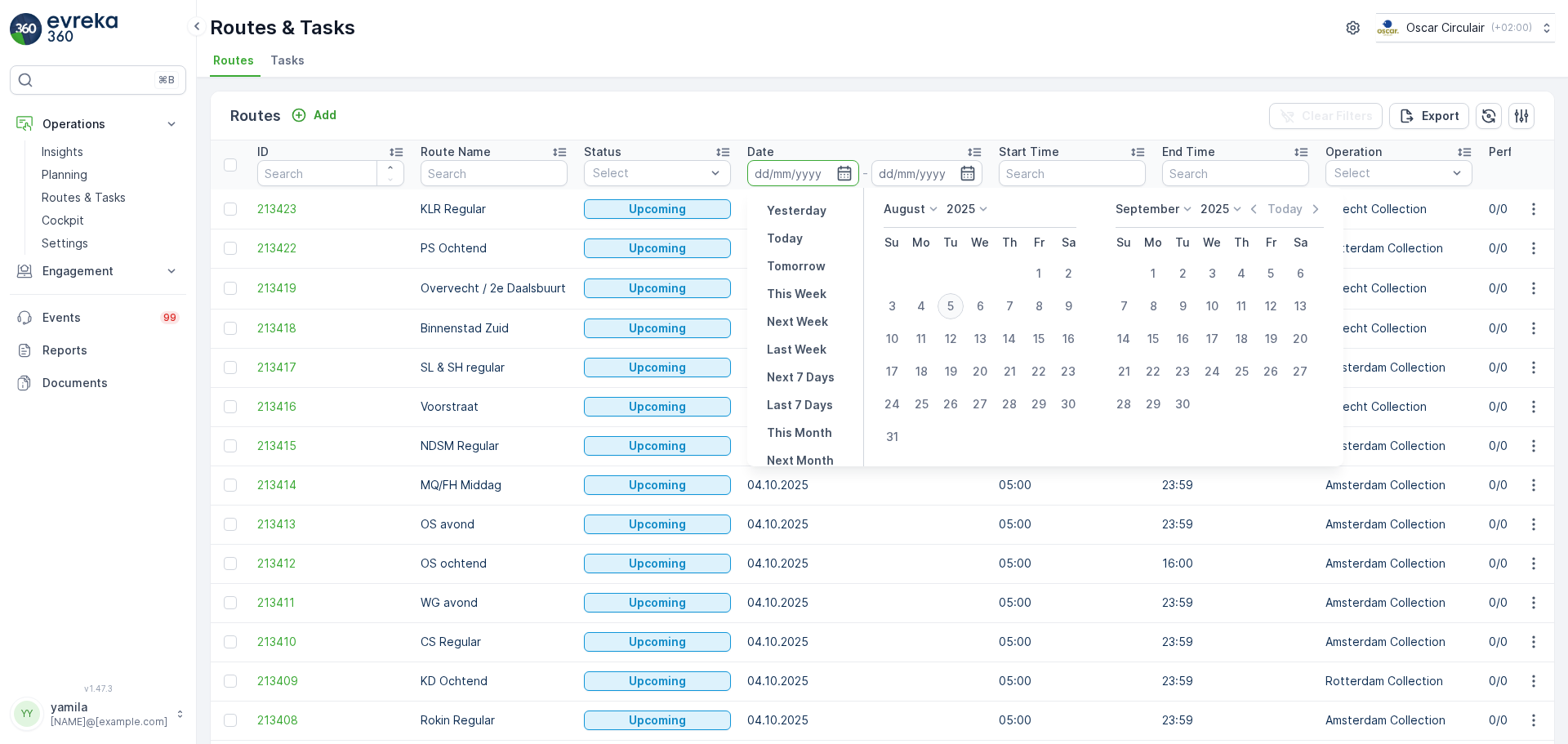 click on "5" at bounding box center [951, 306] 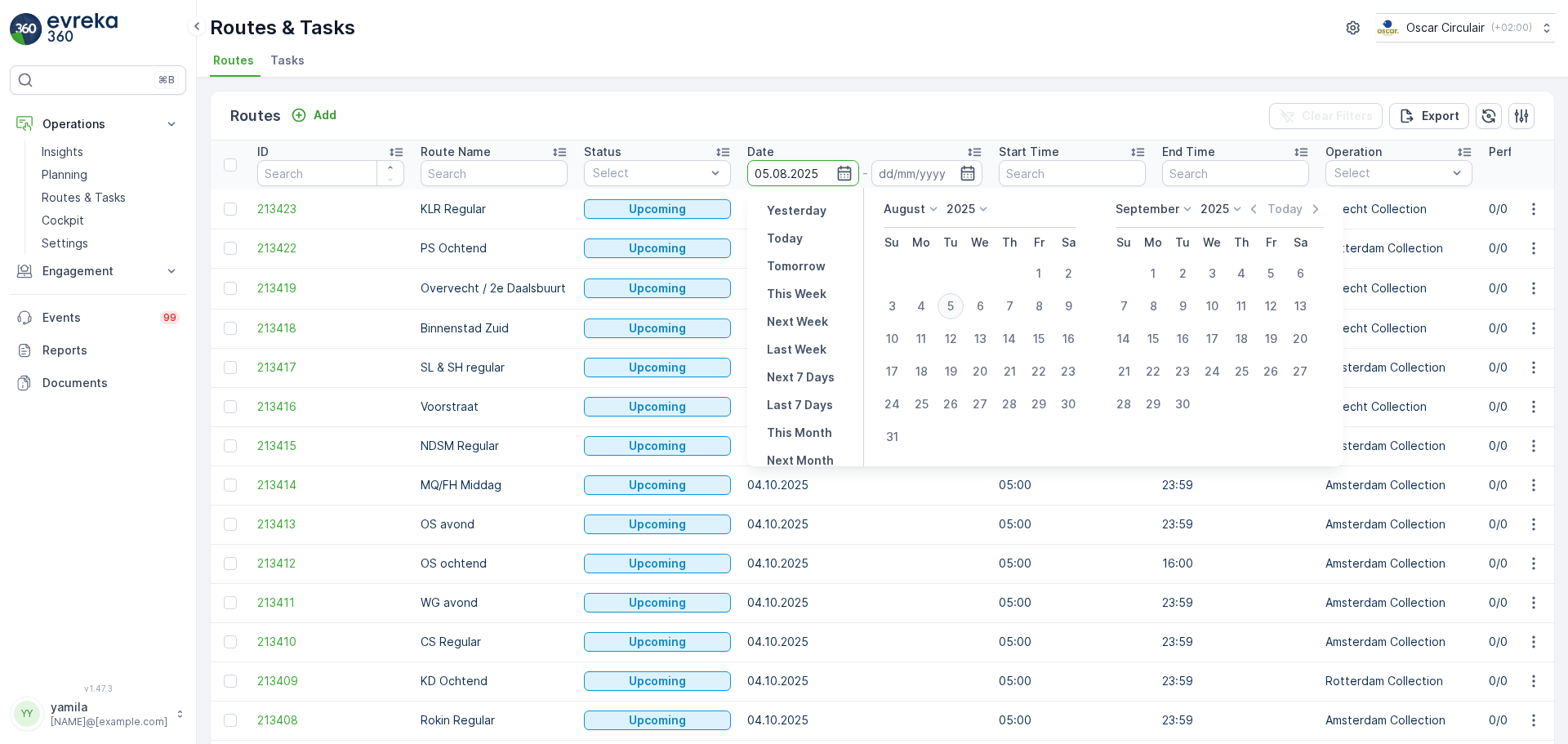 click on "5" at bounding box center [951, 306] 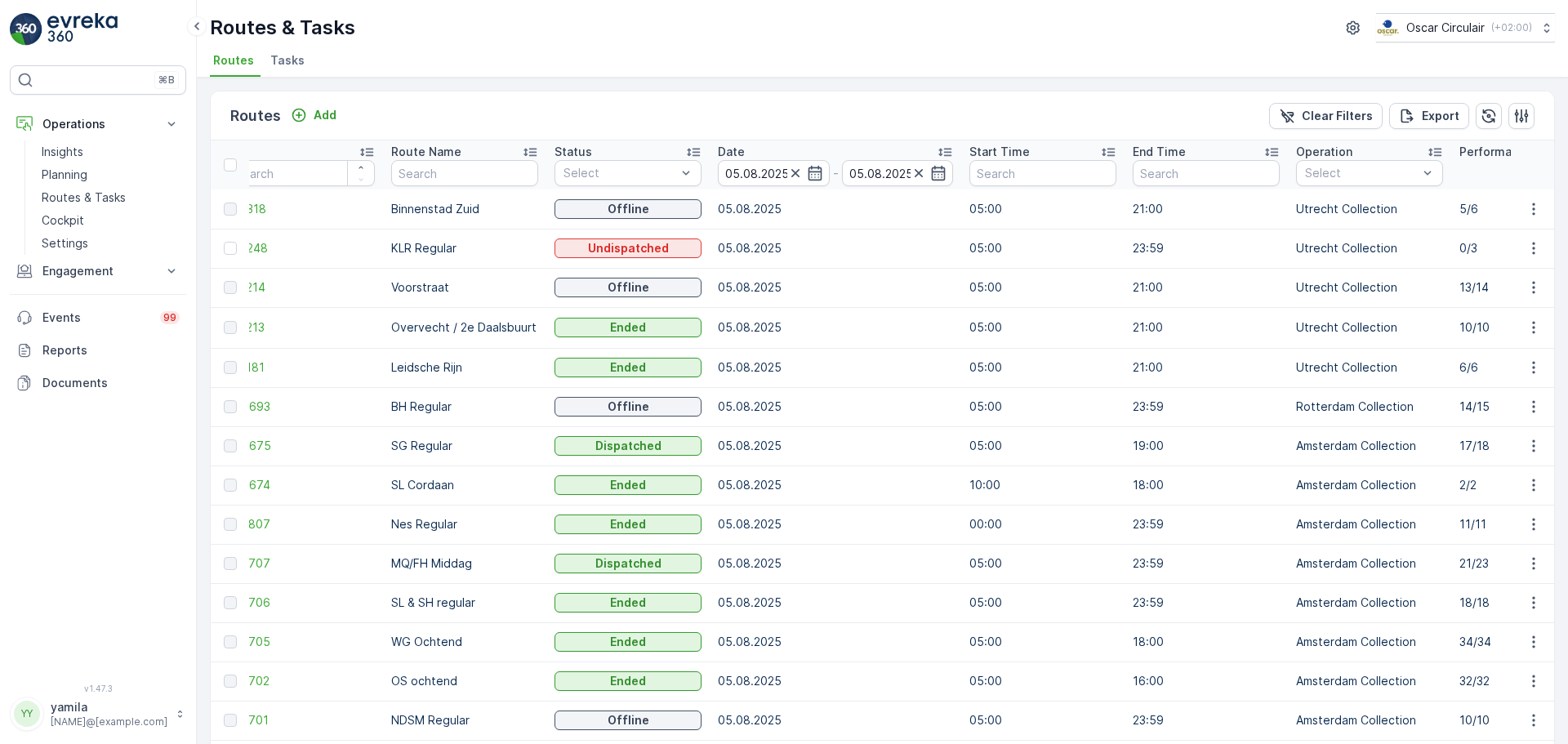 scroll, scrollTop: 0, scrollLeft: 30, axis: horizontal 